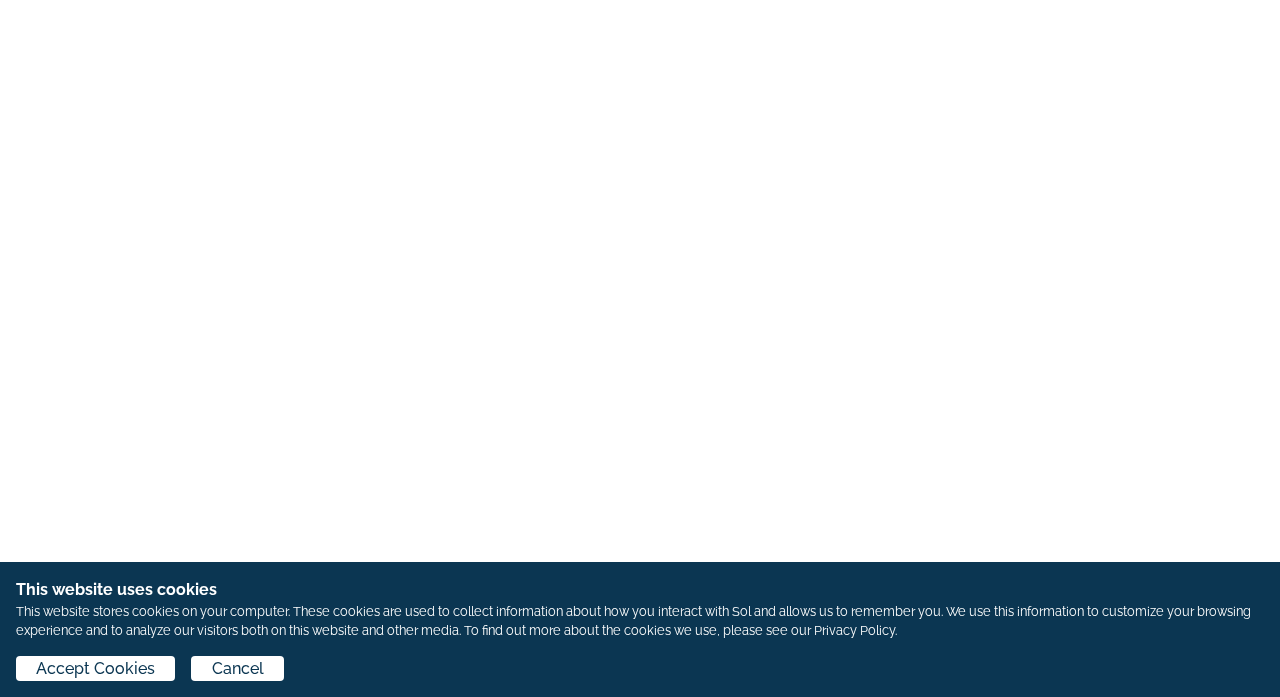 scroll, scrollTop: 0, scrollLeft: 0, axis: both 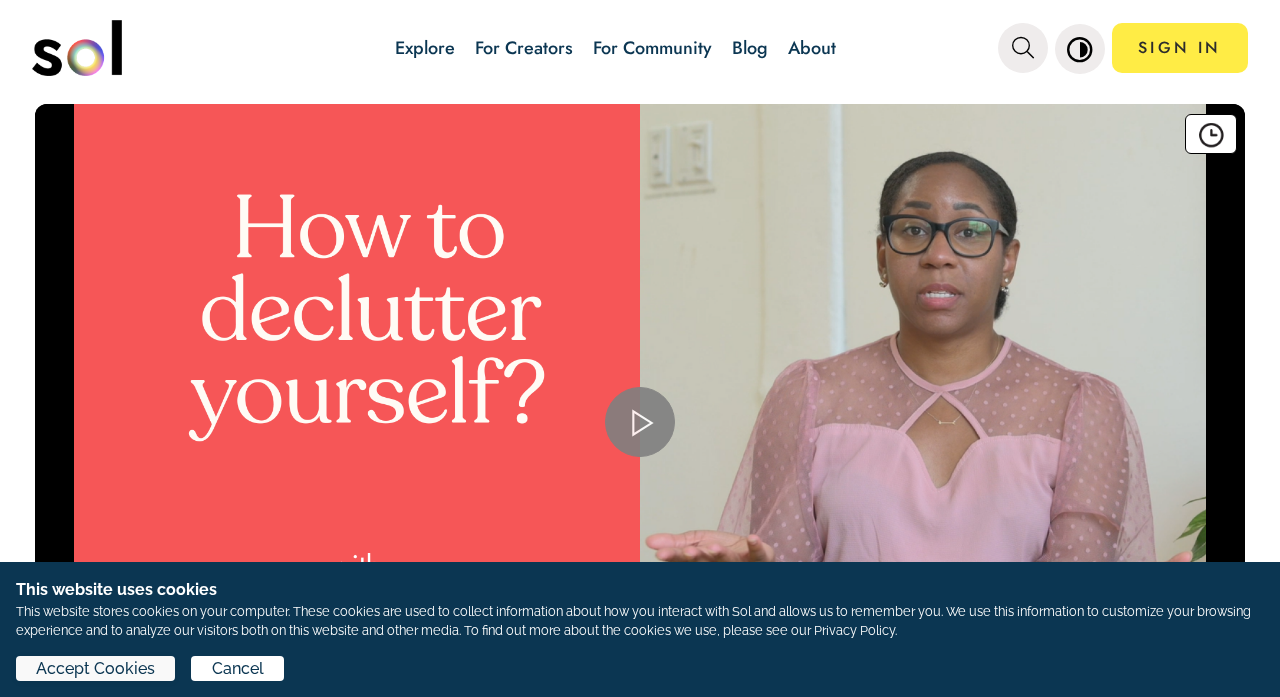 click on "Accept Cookies" at bounding box center [95, 668] 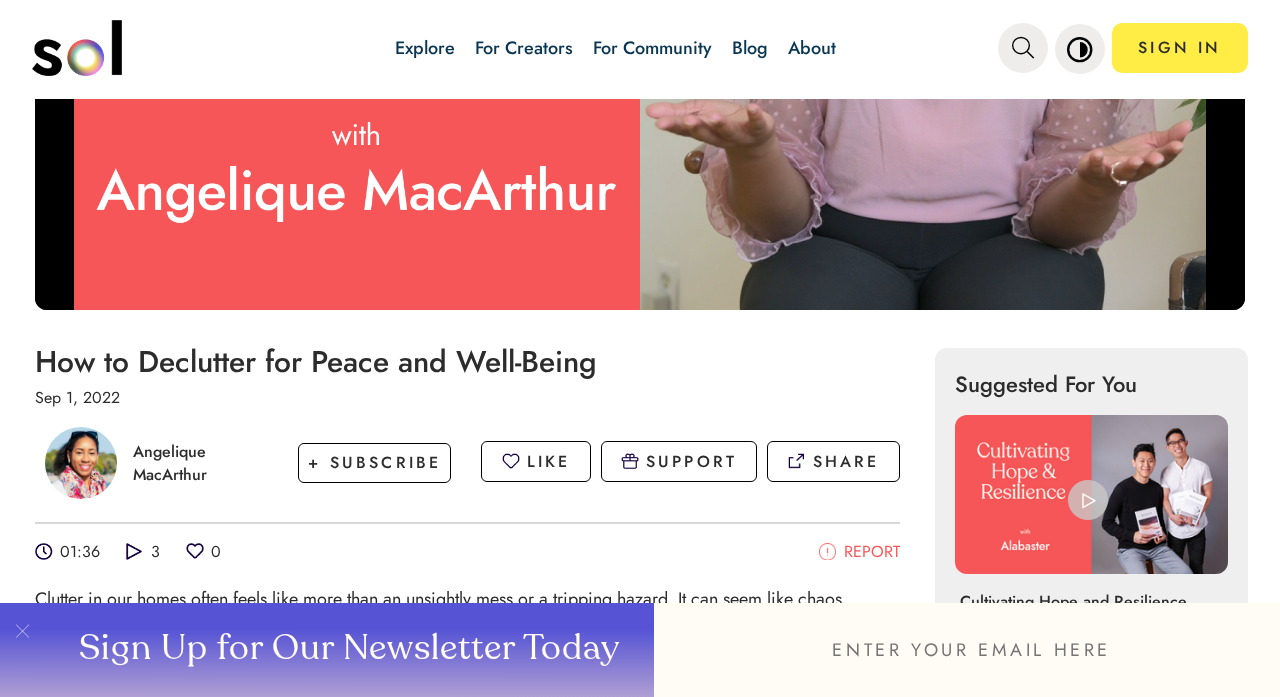 scroll, scrollTop: 438, scrollLeft: 0, axis: vertical 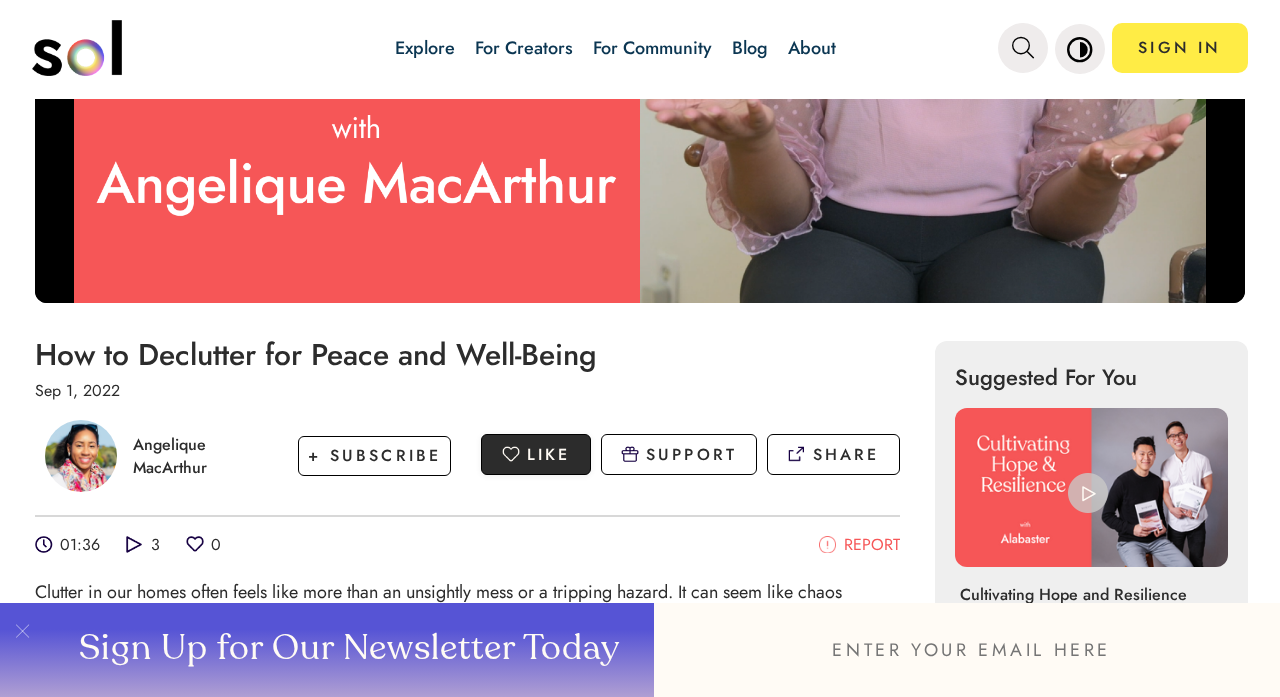 click on "LIKE" at bounding box center [535, 454] 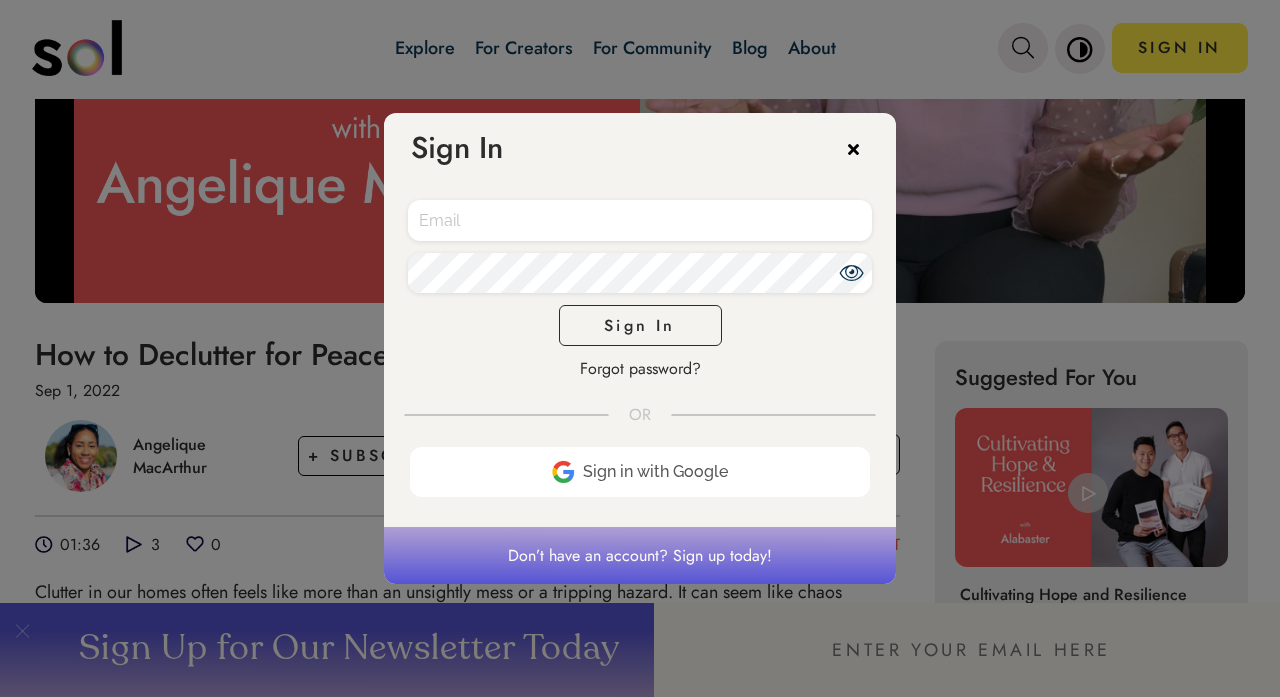 type on "team@soltv.co" 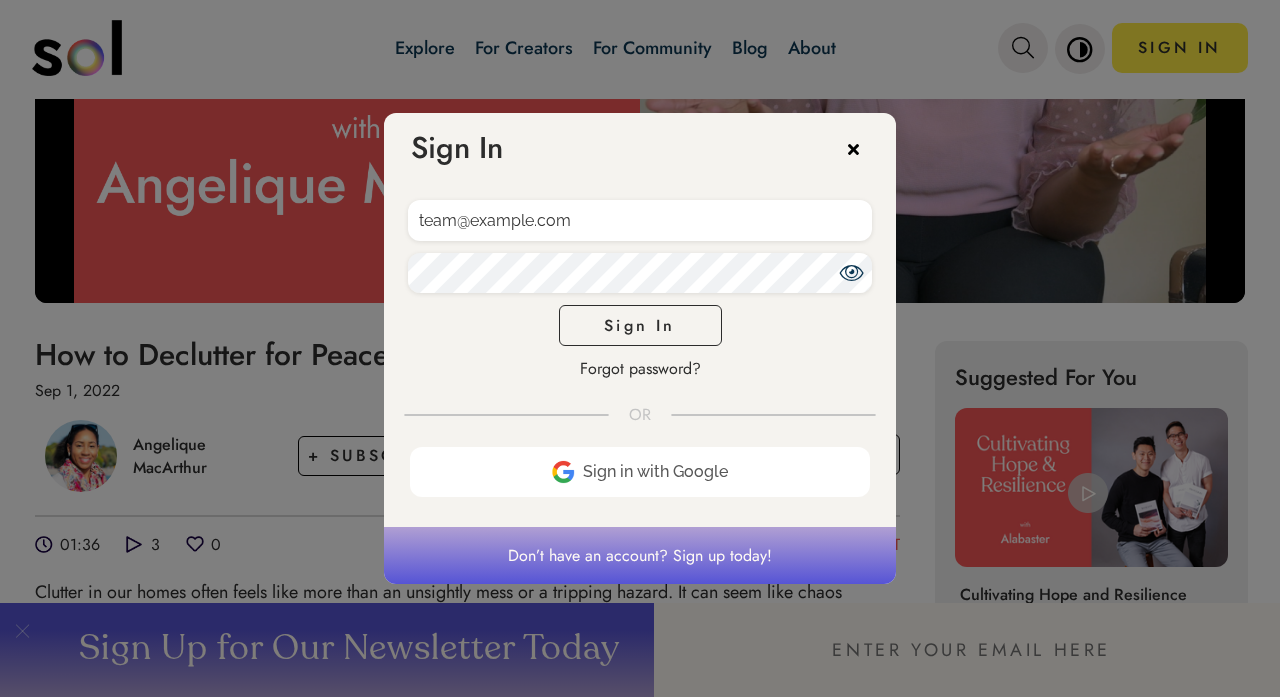click on "Sign In" at bounding box center (640, 325) 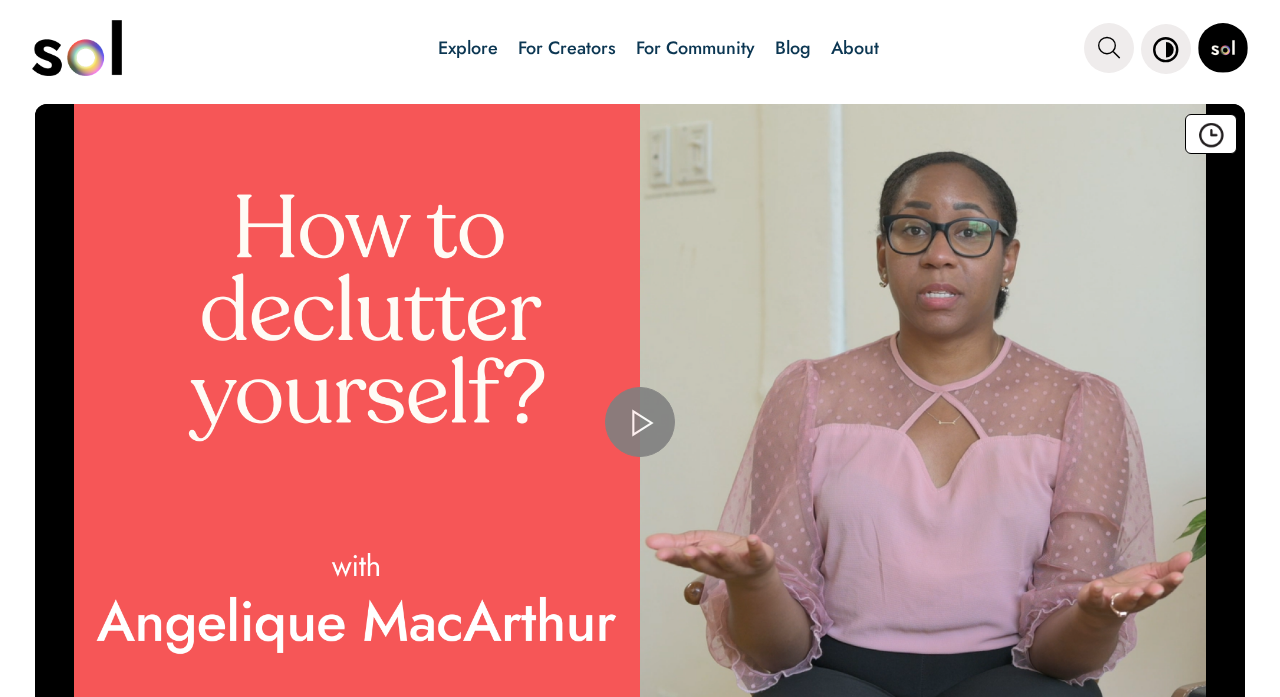 scroll, scrollTop: 0, scrollLeft: 0, axis: both 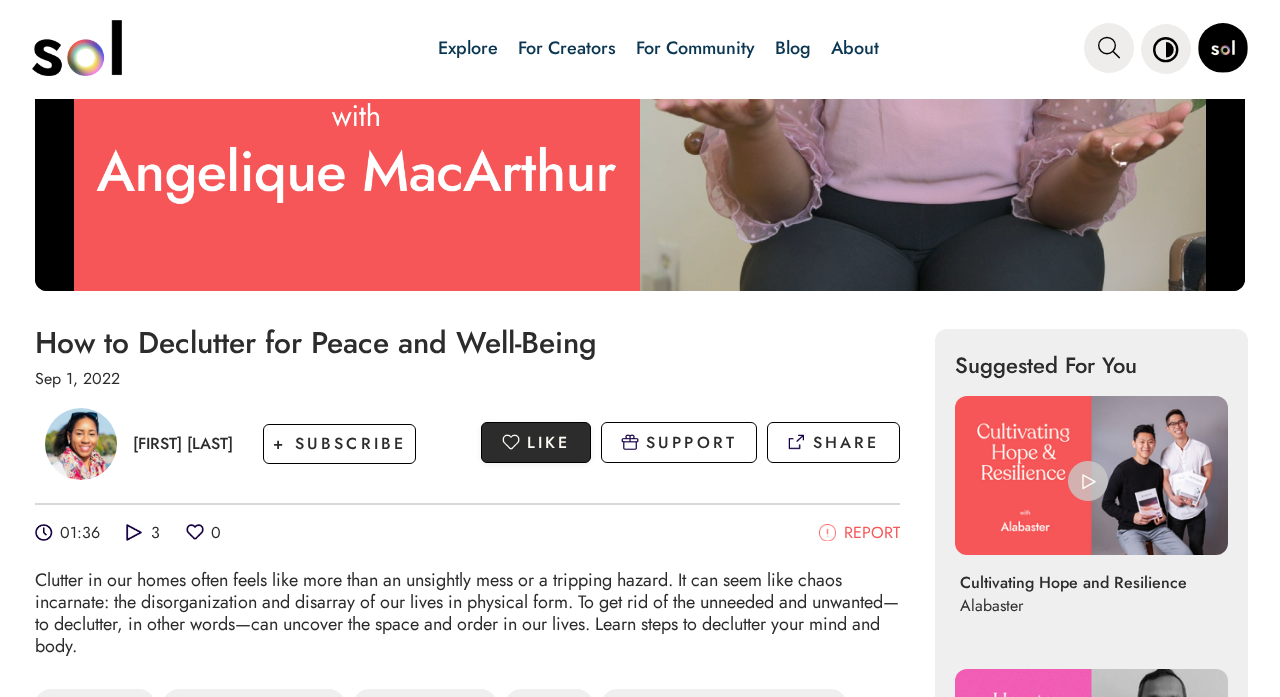 click on "LIKE" at bounding box center (549, 442) 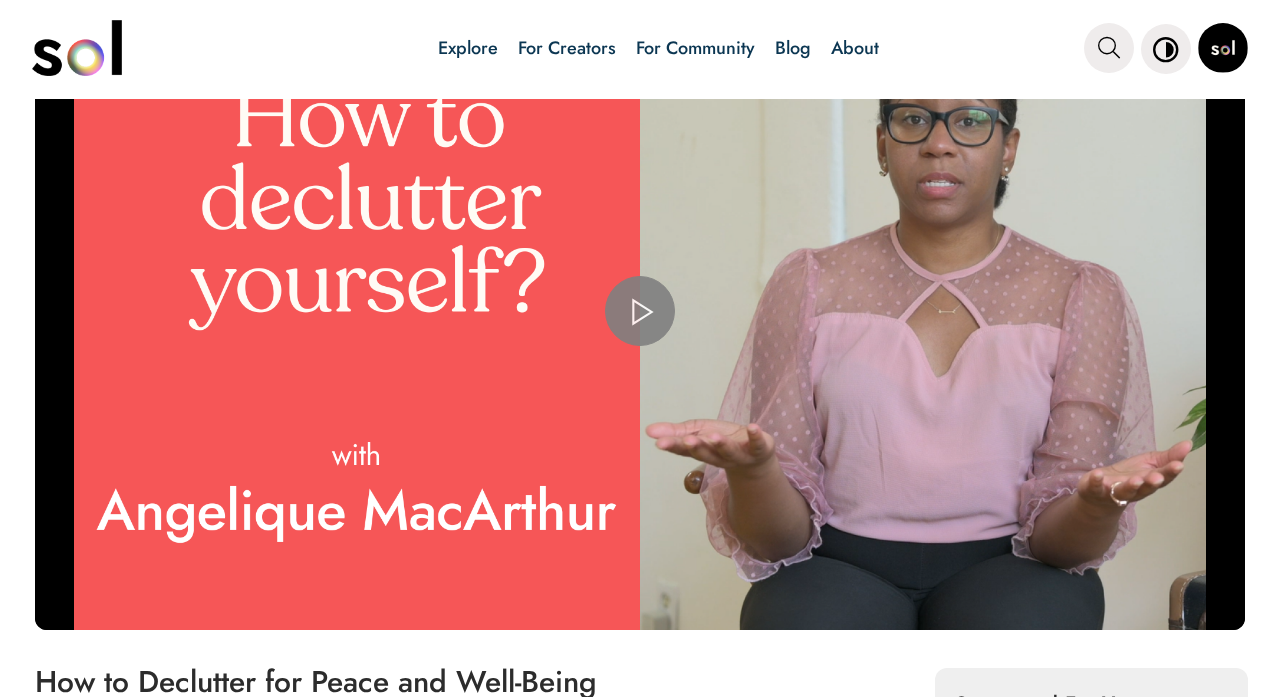 click at bounding box center (640, 311) 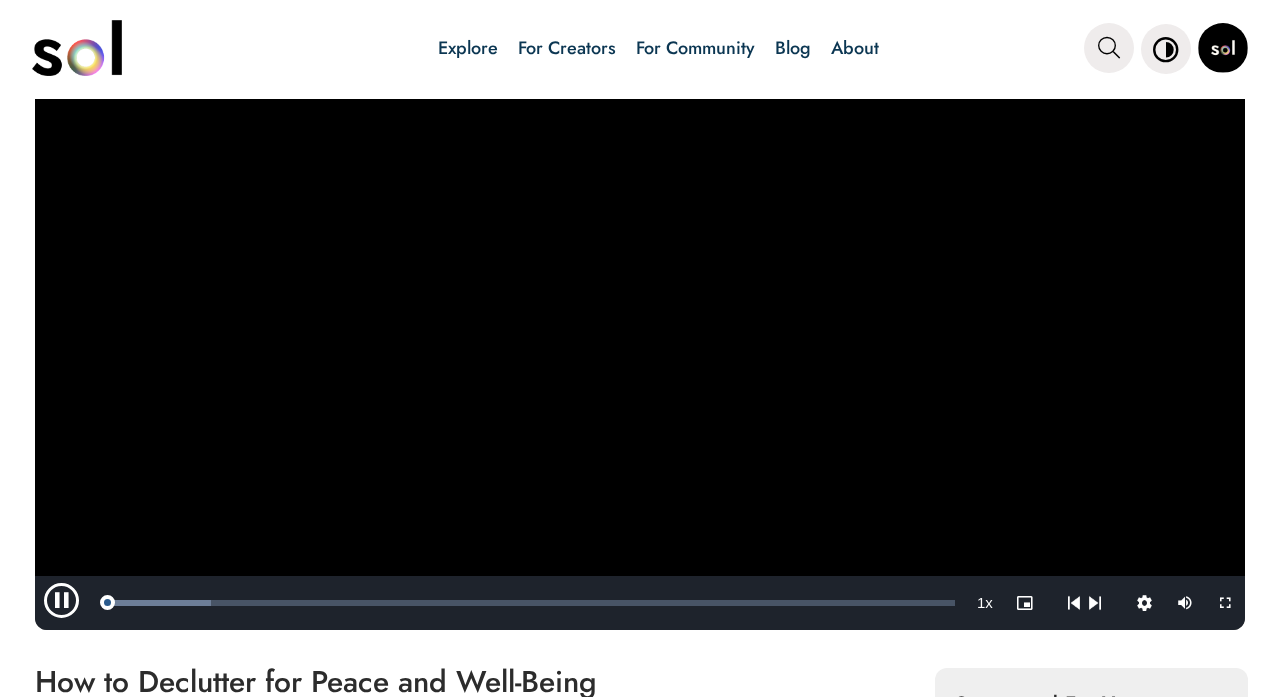 scroll, scrollTop: 5, scrollLeft: 0, axis: vertical 